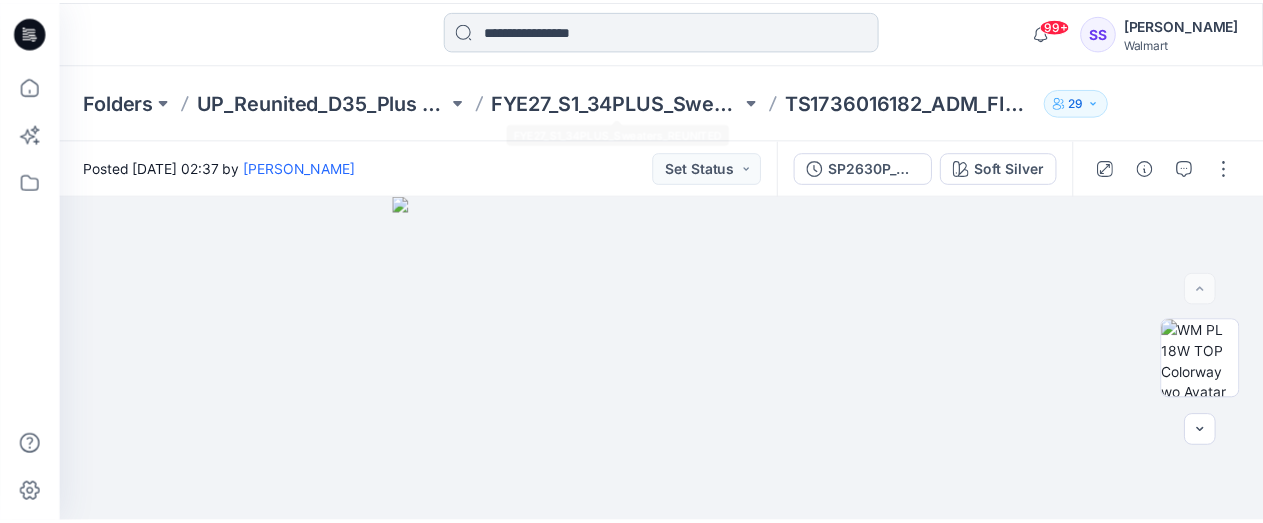 scroll, scrollTop: 0, scrollLeft: 0, axis: both 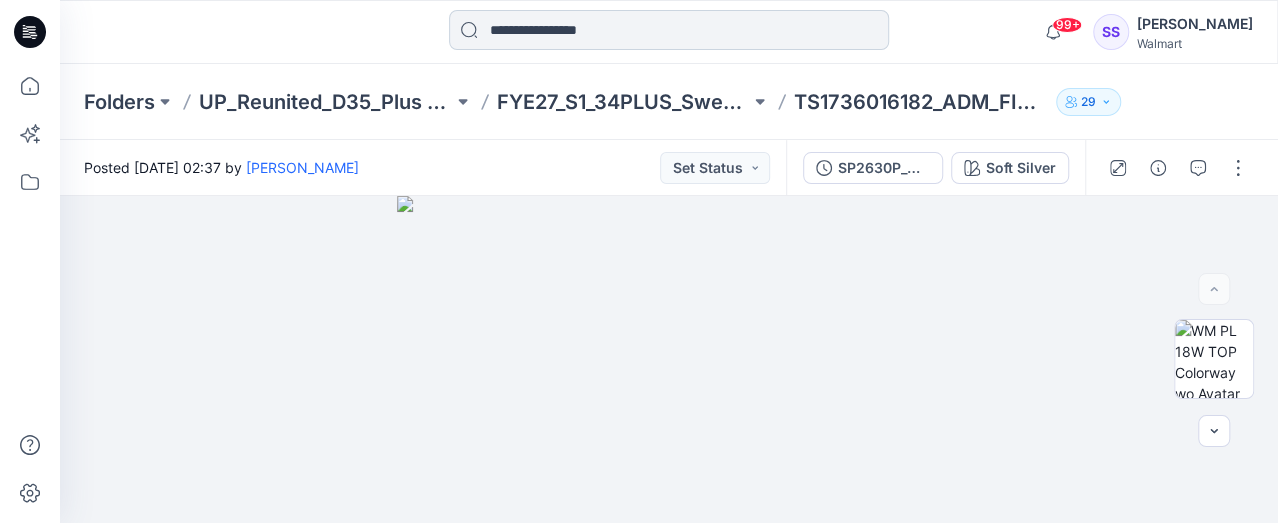 click at bounding box center [669, 30] 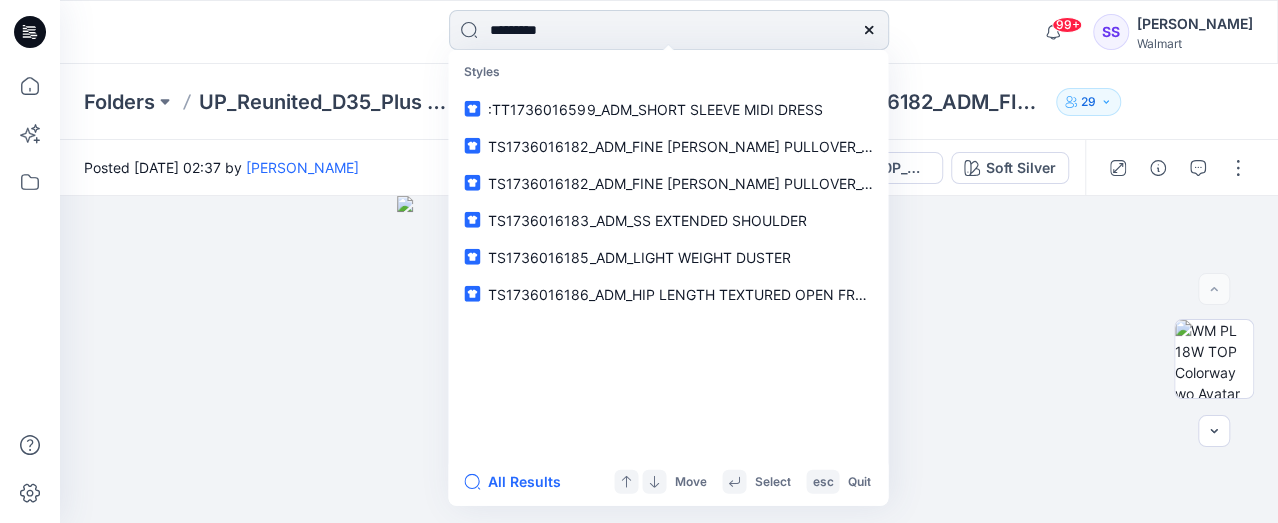 type on "**********" 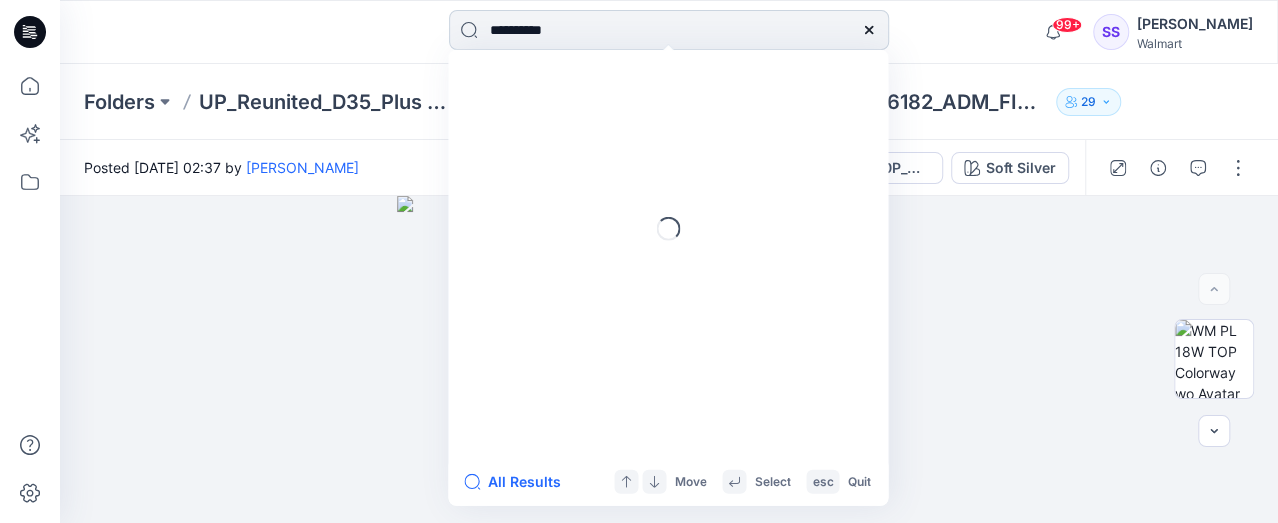 type 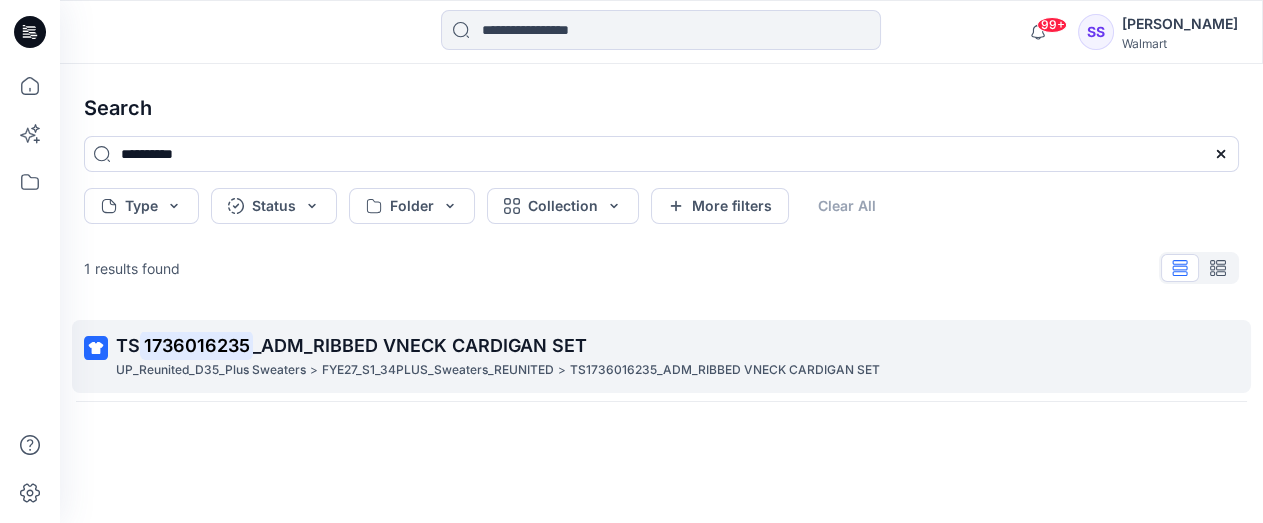 click on "_ADM_RIBBED VNECK CARDIGAN SET" at bounding box center [420, 345] 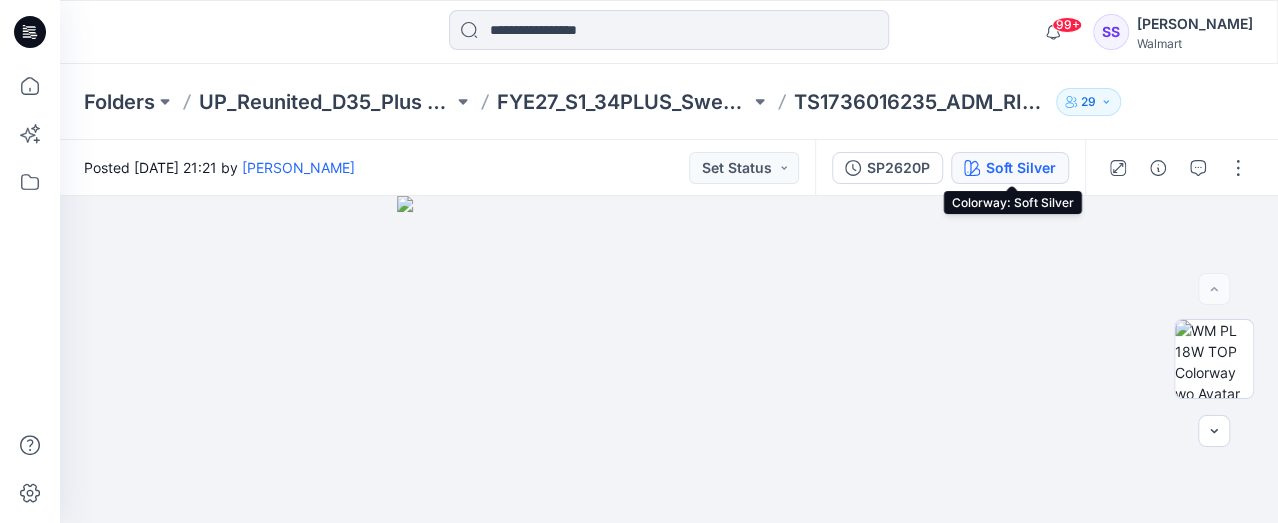 click on "Soft Silver" at bounding box center (1021, 168) 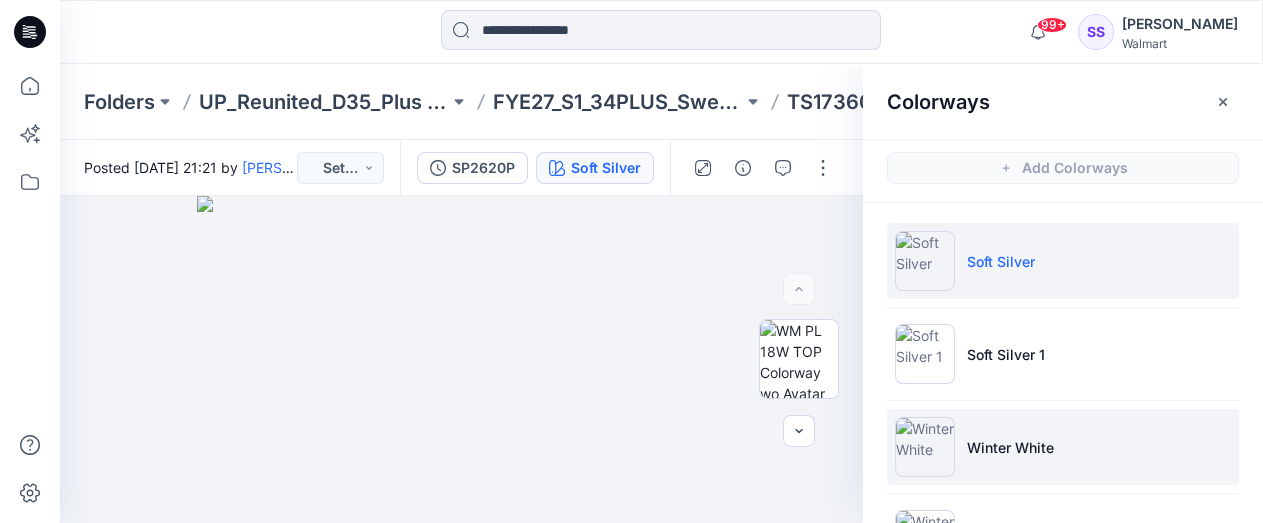 click on "Winter White" at bounding box center (1010, 447) 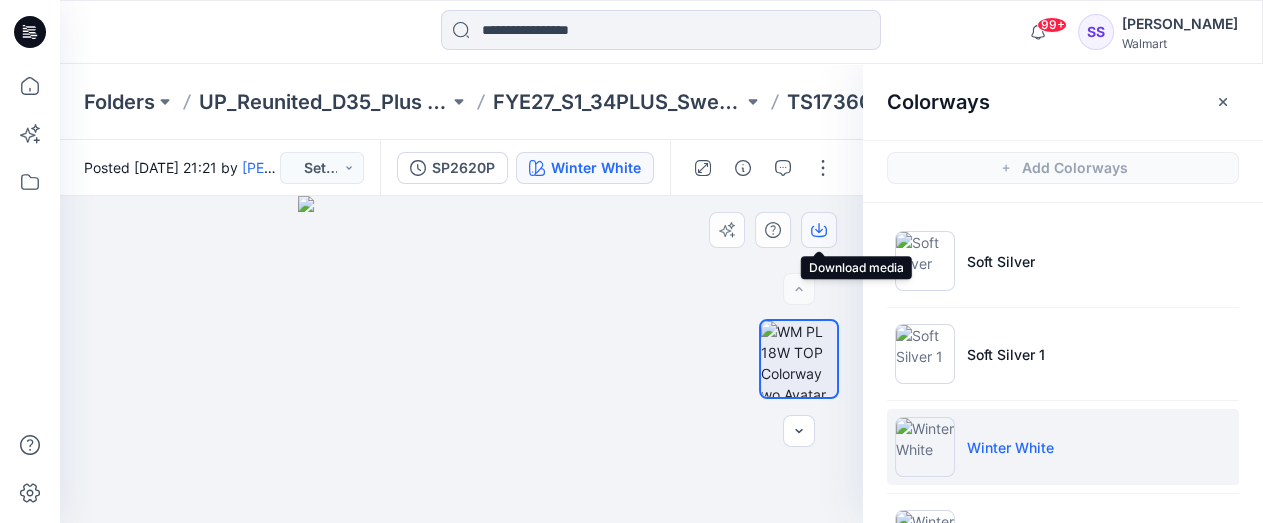 click at bounding box center [819, 230] 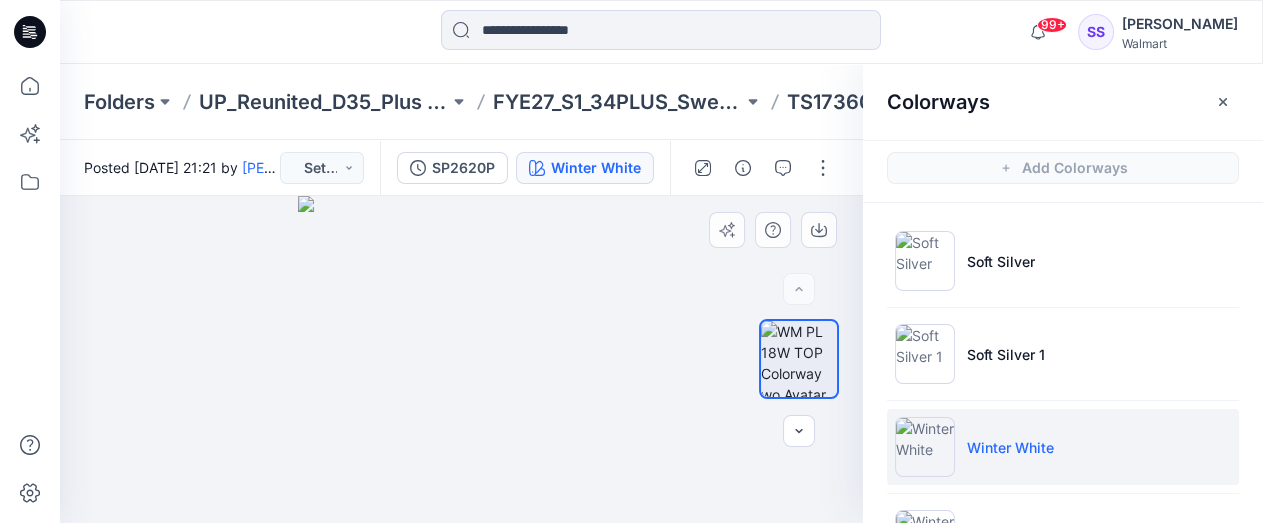 drag, startPoint x: 663, startPoint y: 291, endPoint x: 686, endPoint y: 282, distance: 24.698177 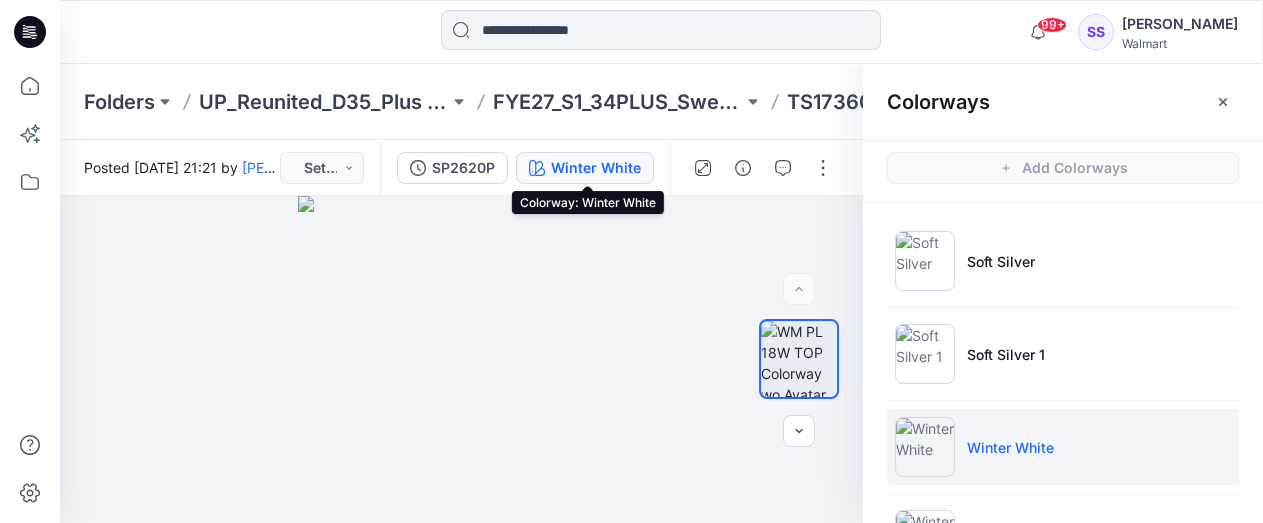 click on "Winter White" at bounding box center (596, 168) 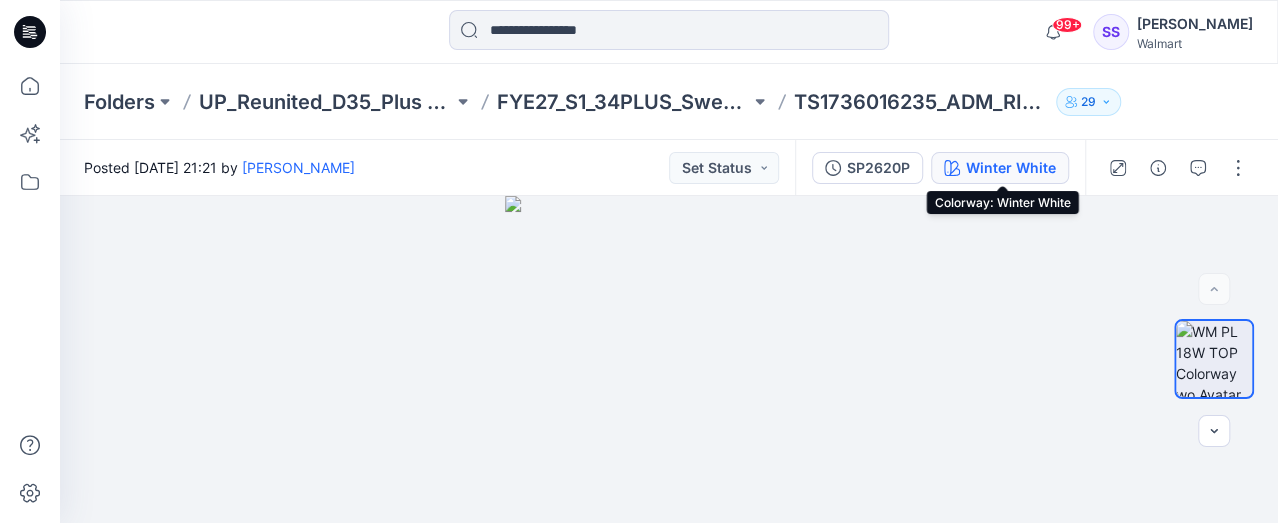 click on "Winter White" at bounding box center [1011, 168] 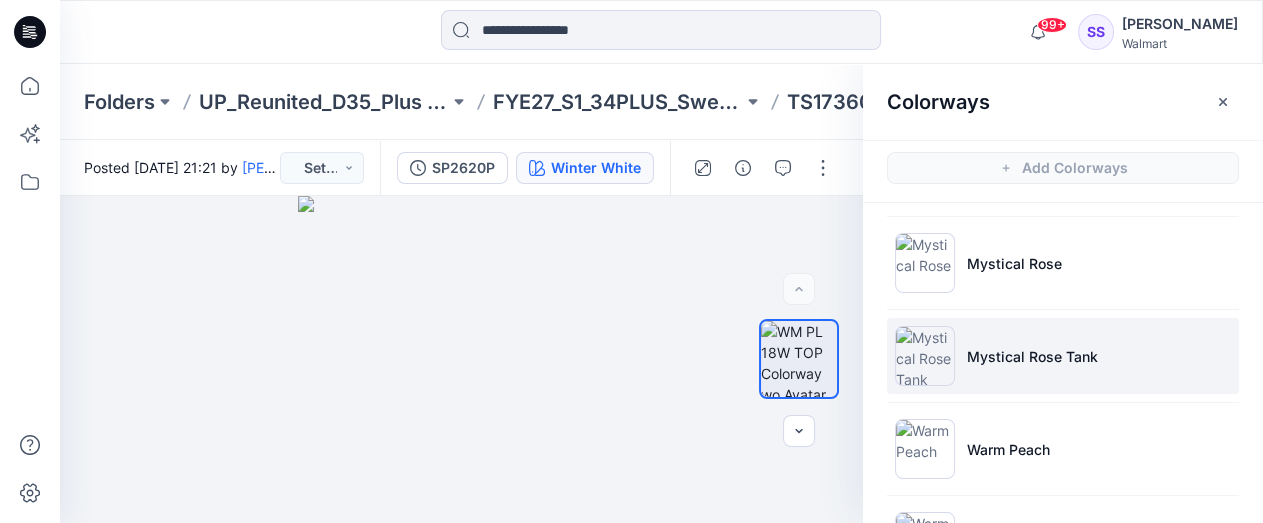 scroll, scrollTop: 1700, scrollLeft: 0, axis: vertical 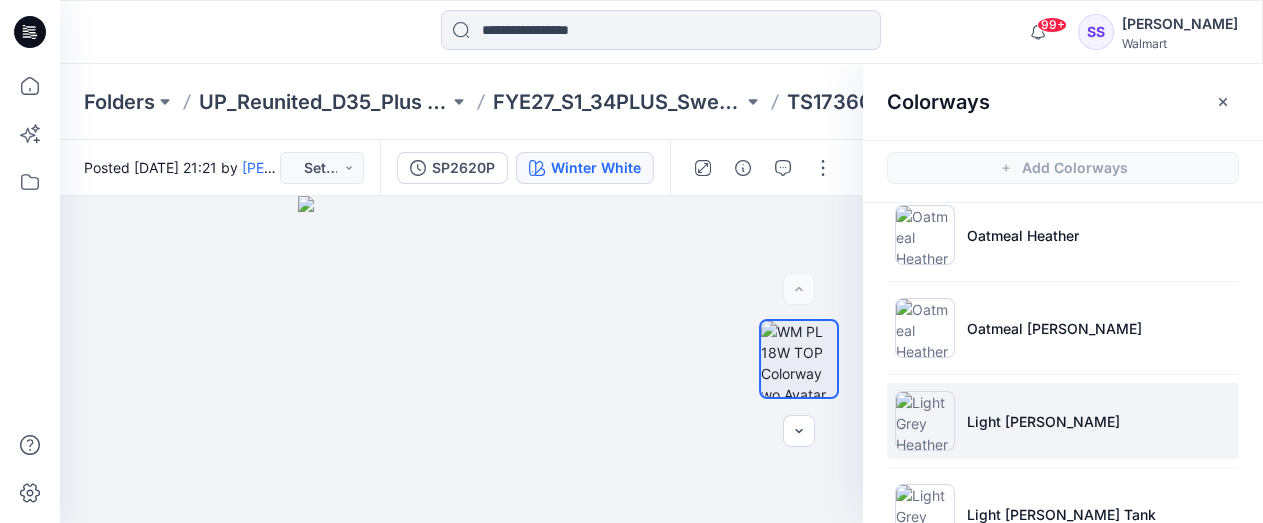 drag, startPoint x: 1078, startPoint y: 416, endPoint x: 1127, endPoint y: 422, distance: 49.365982 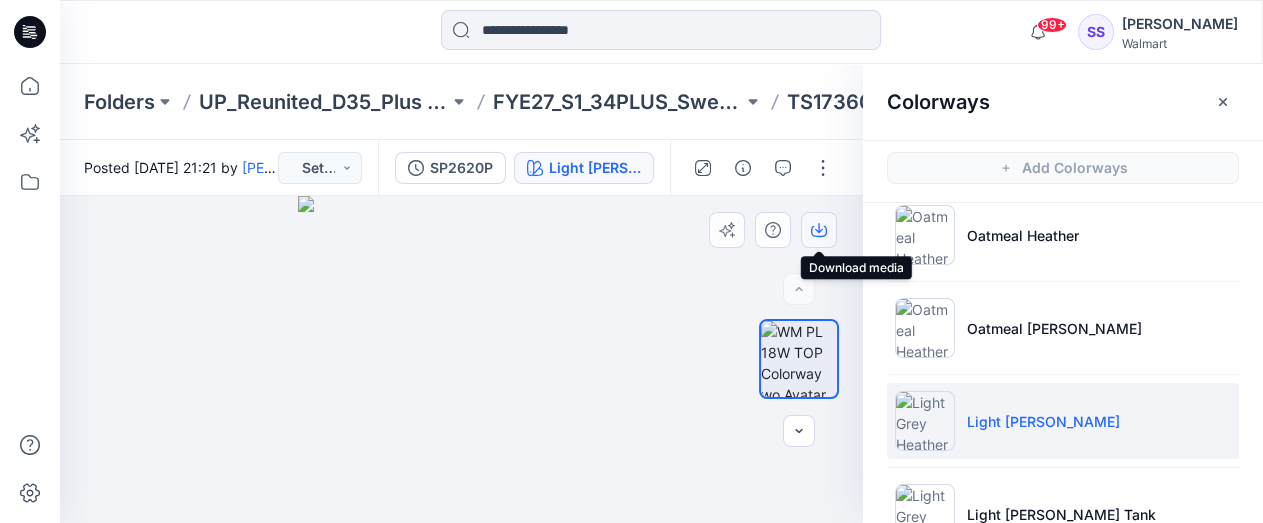 click 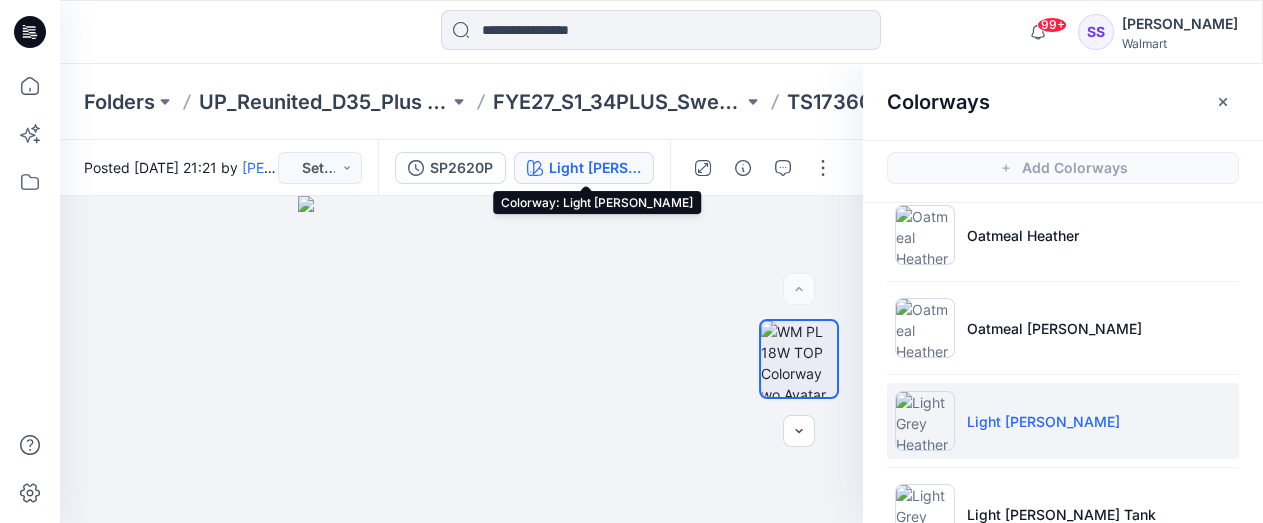 click on "Light [PERSON_NAME]" at bounding box center [595, 168] 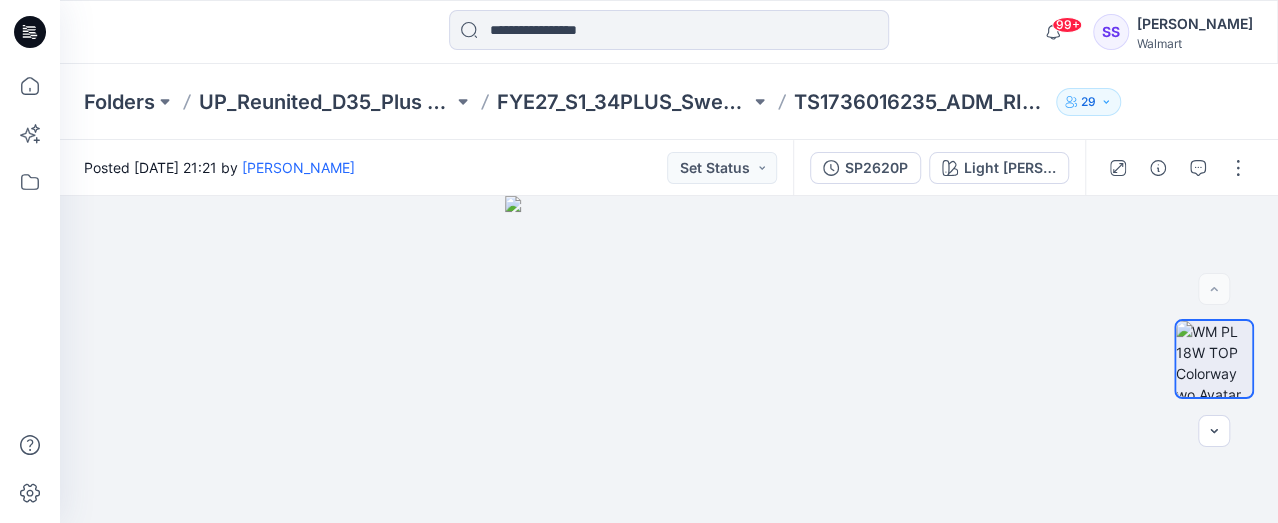 click on "SP2620P Light [PERSON_NAME]" at bounding box center [939, 168] 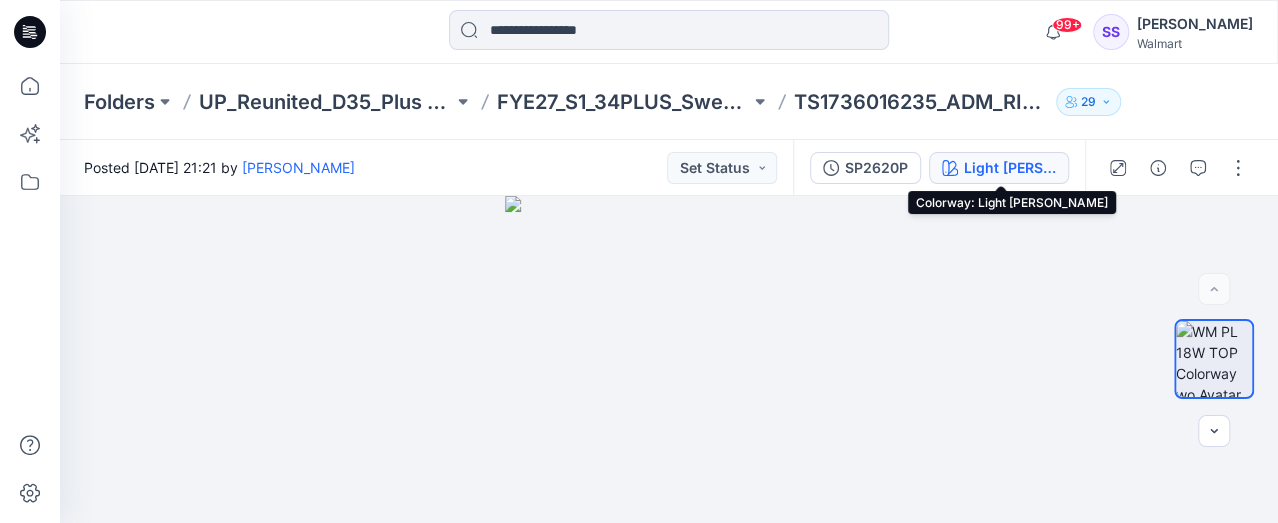 click on "Light [PERSON_NAME]" at bounding box center [1010, 168] 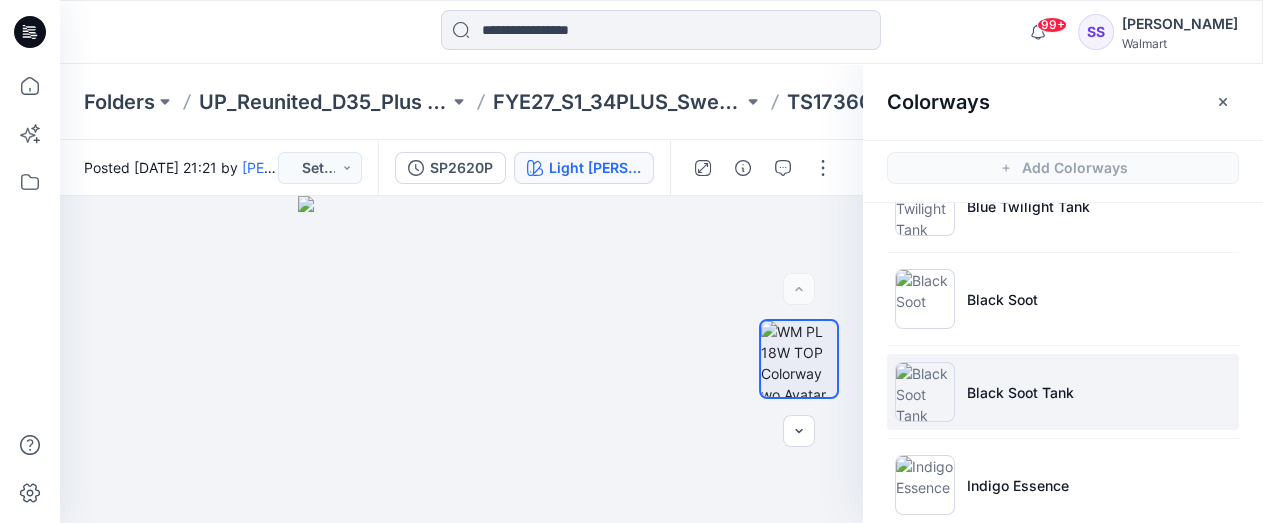 scroll, scrollTop: 3038, scrollLeft: 0, axis: vertical 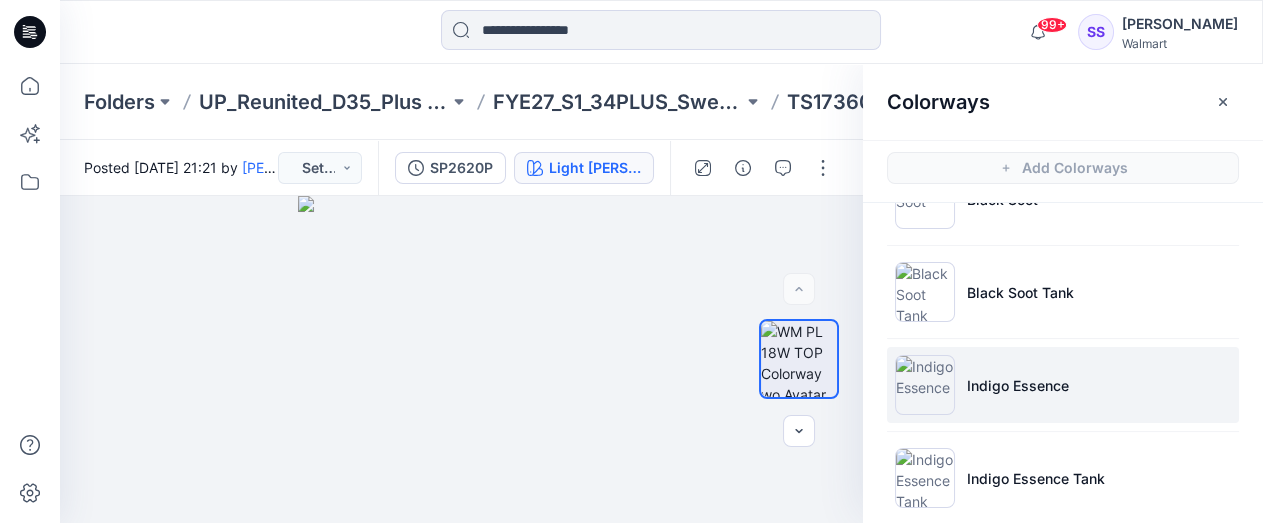 click on "Indigo Essence" at bounding box center (1063, 385) 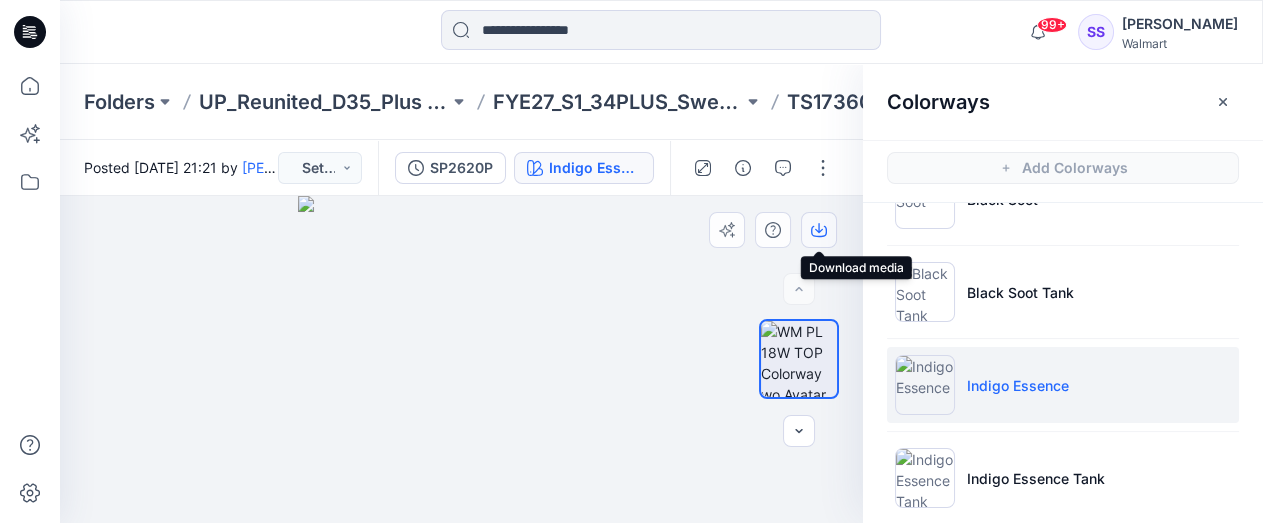 click 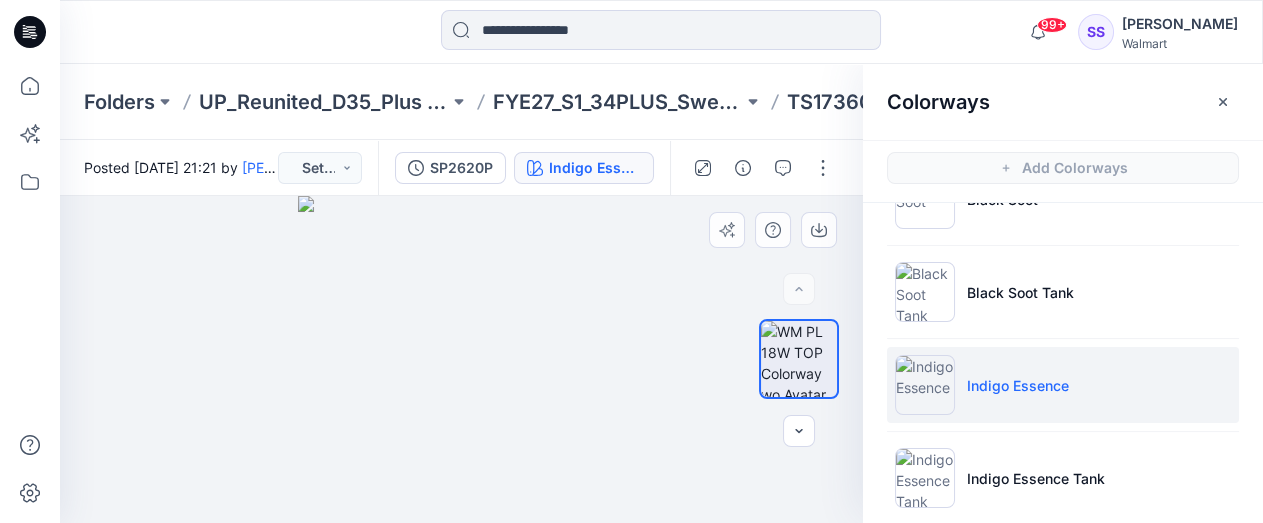 drag, startPoint x: 646, startPoint y: 260, endPoint x: 657, endPoint y: 257, distance: 11.401754 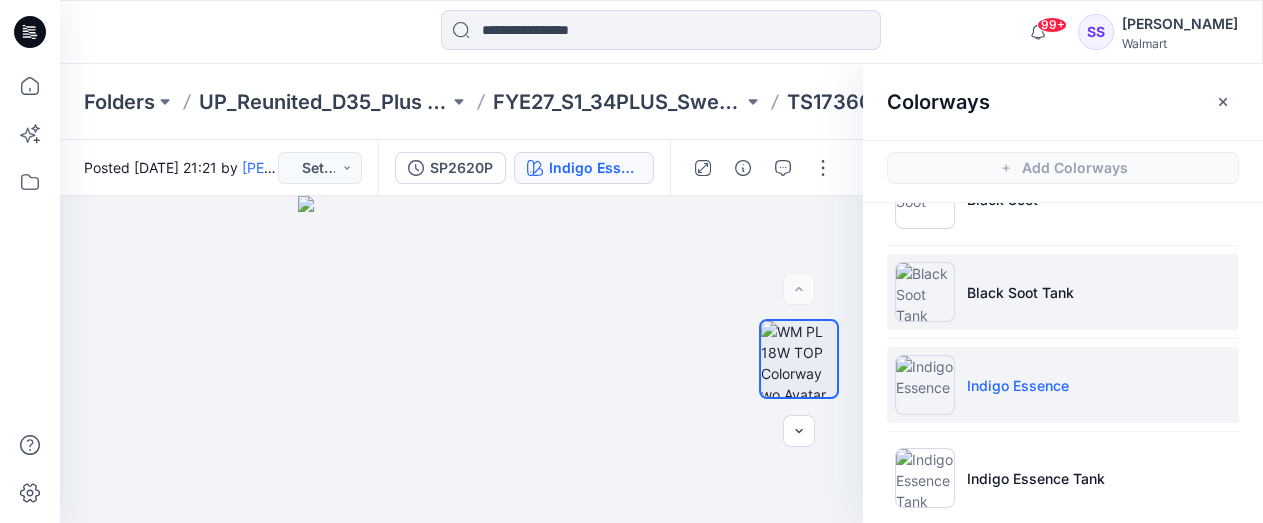 click on "Black Soot Tank" at bounding box center (1020, 292) 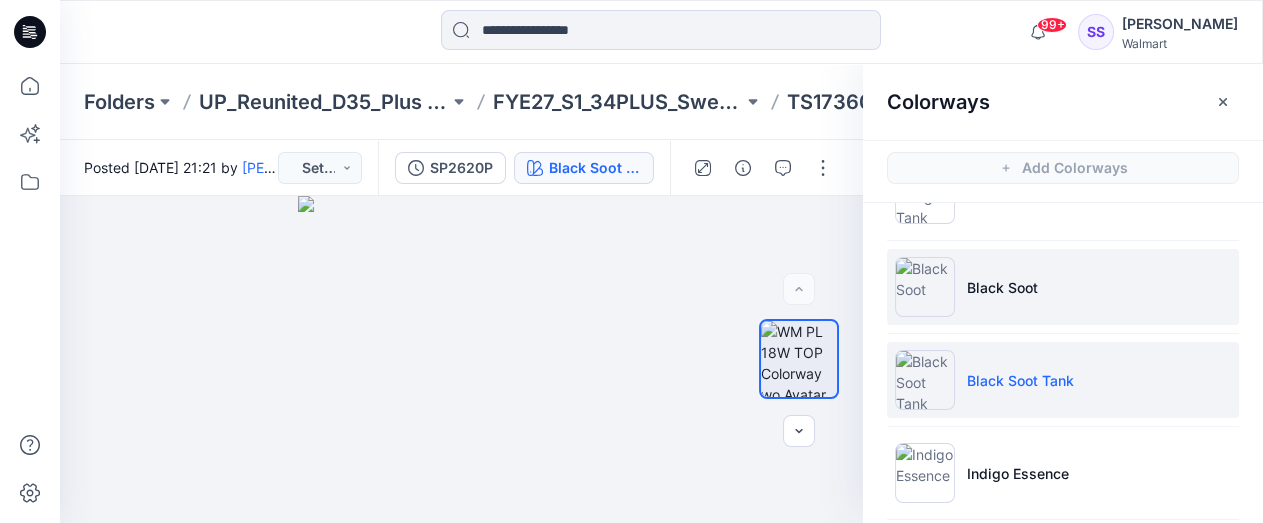 scroll, scrollTop: 2838, scrollLeft: 0, axis: vertical 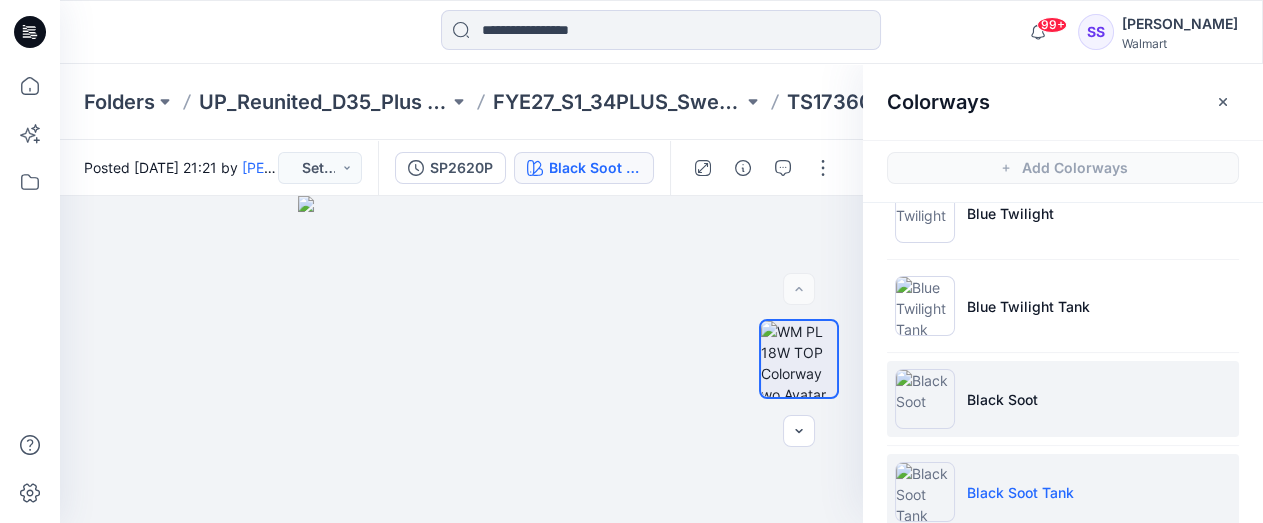 drag, startPoint x: 1015, startPoint y: 410, endPoint x: 1017, endPoint y: 399, distance: 11.18034 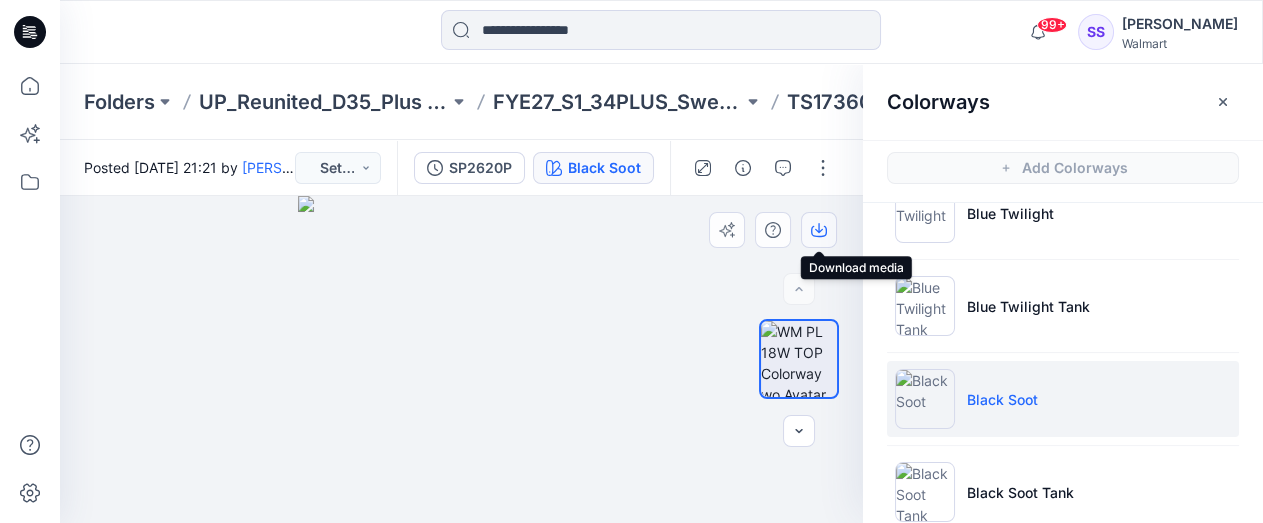 click 